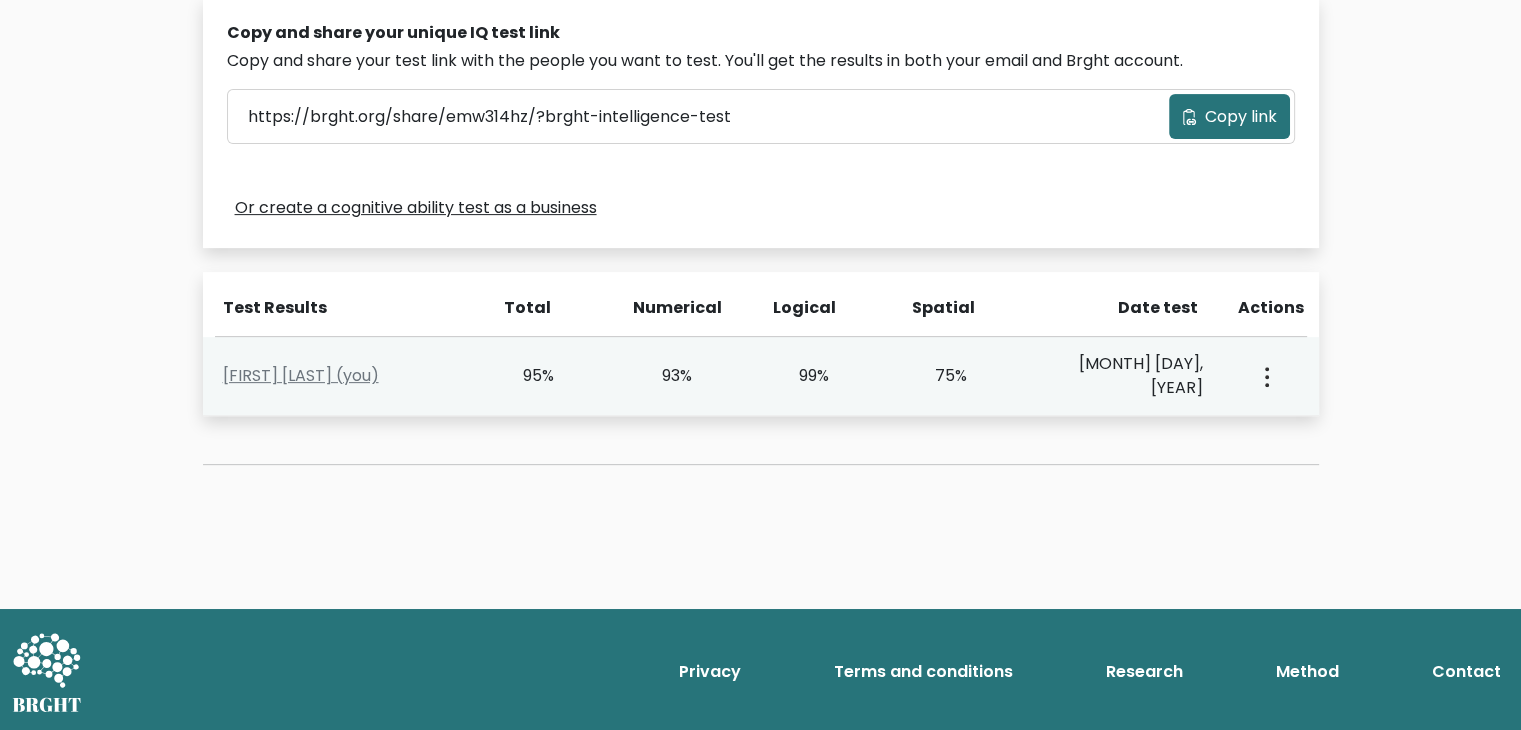 click on "75%" at bounding box center (967, 376) 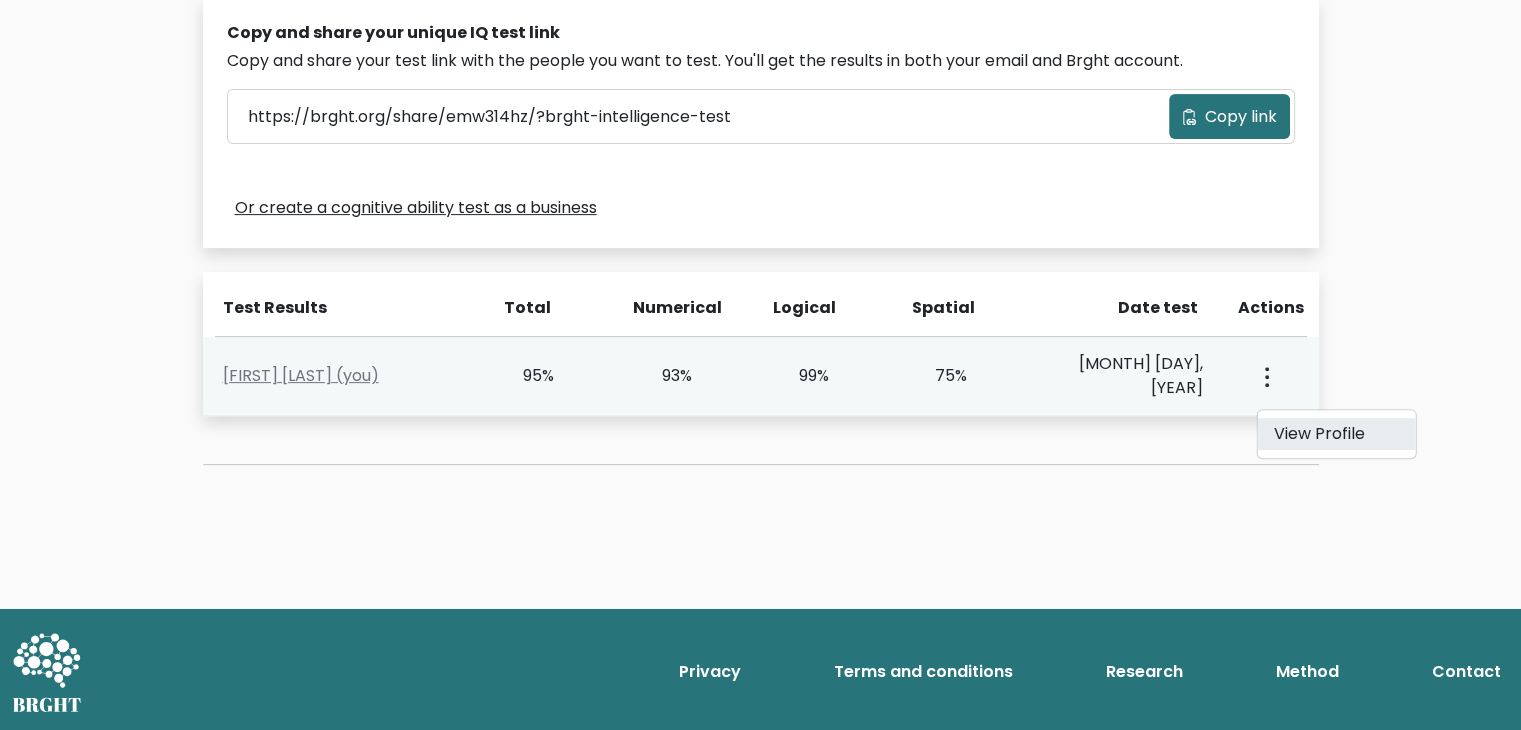 click on "View Profile" at bounding box center [1336, 434] 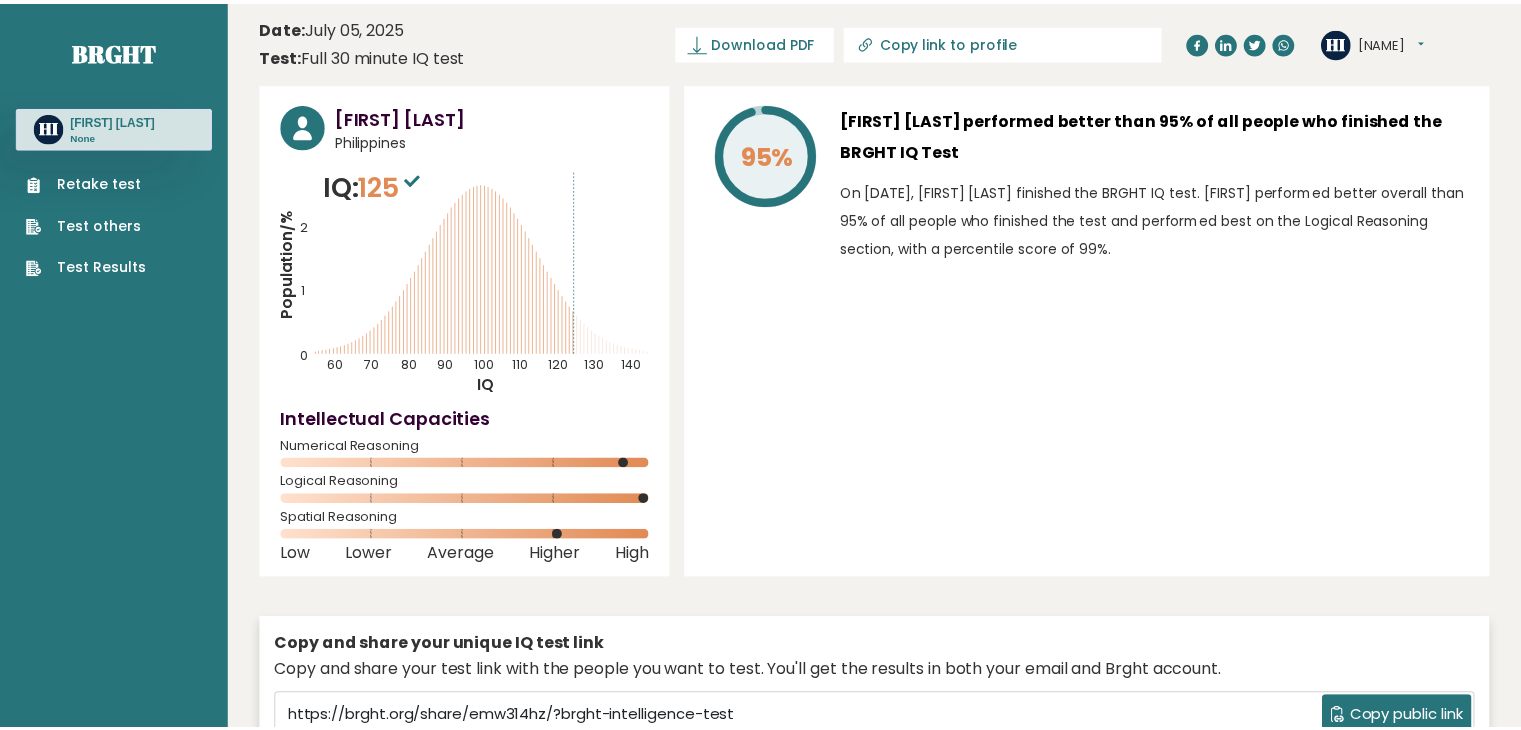 scroll, scrollTop: 0, scrollLeft: 0, axis: both 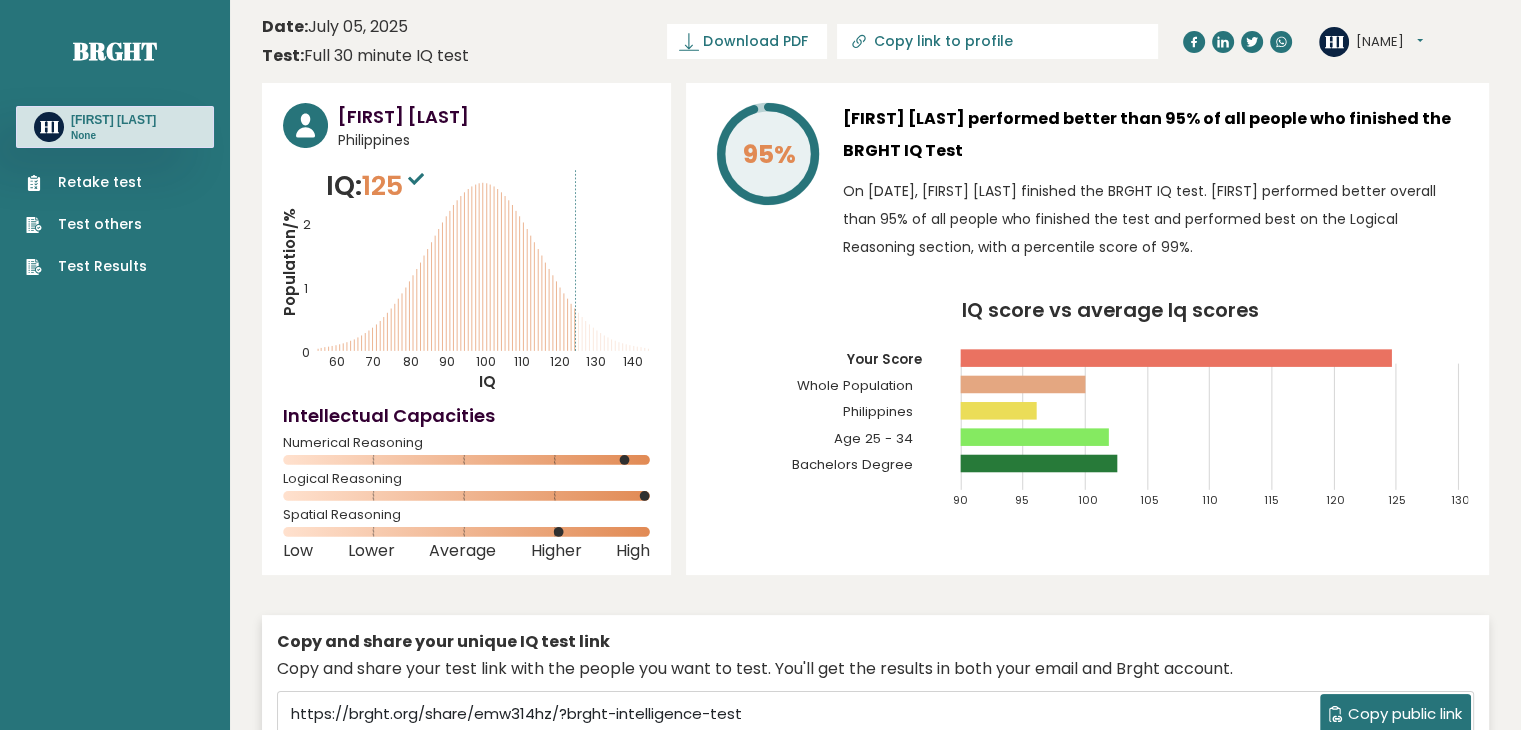 drag, startPoint x: 622, startPoint y: 466, endPoint x: 611, endPoint y: 465, distance: 11.045361 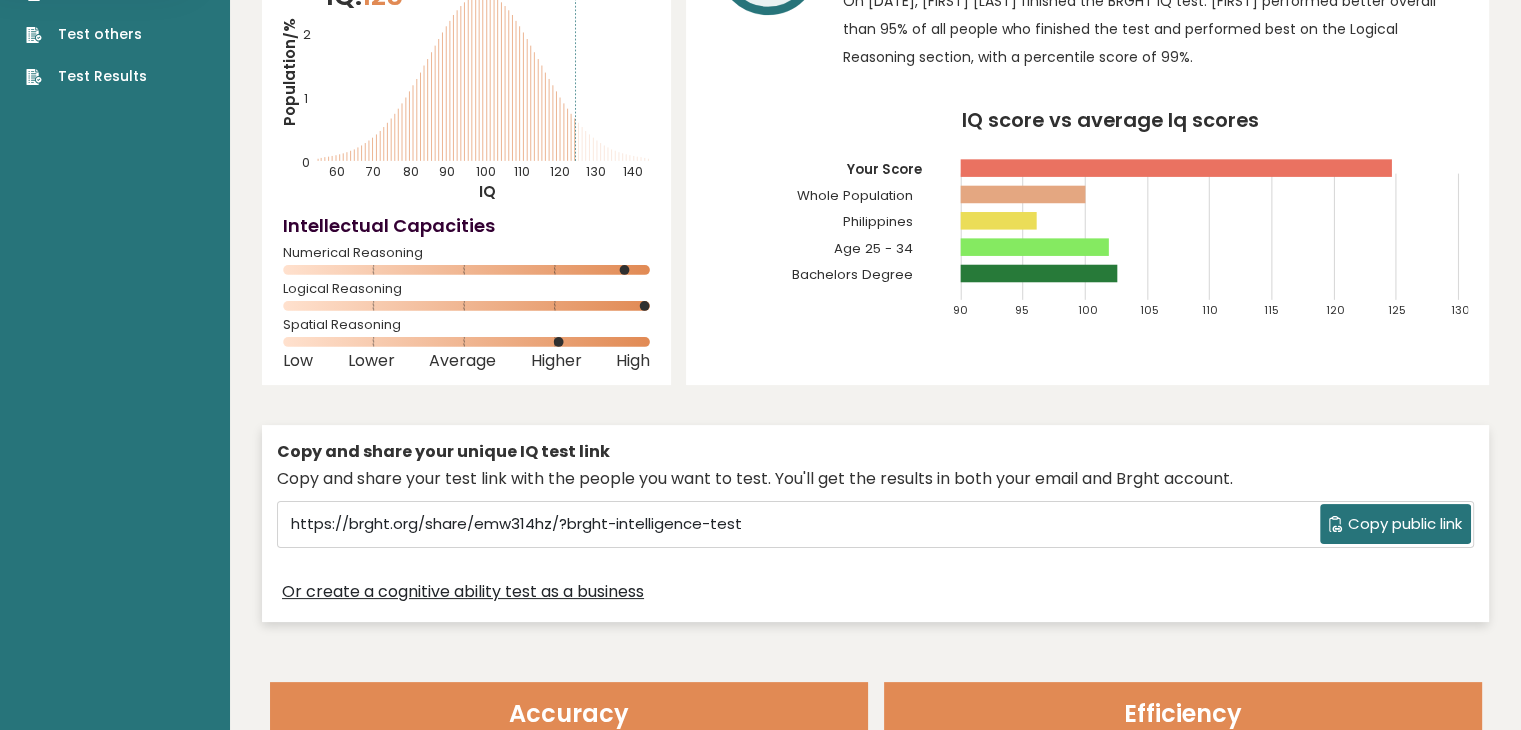 scroll, scrollTop: 200, scrollLeft: 0, axis: vertical 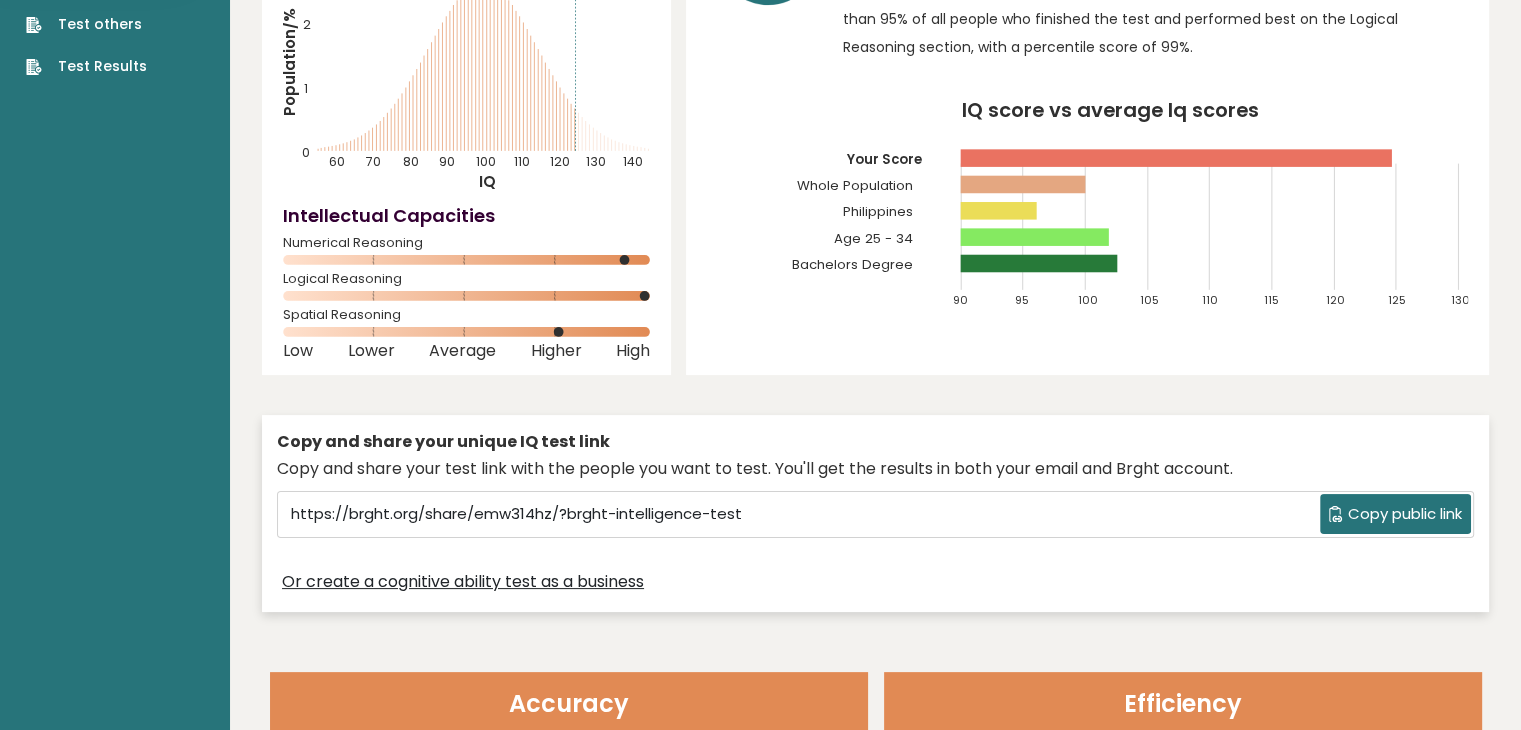 drag, startPoint x: 558, startPoint y: 336, endPoint x: 570, endPoint y: 339, distance: 12.369317 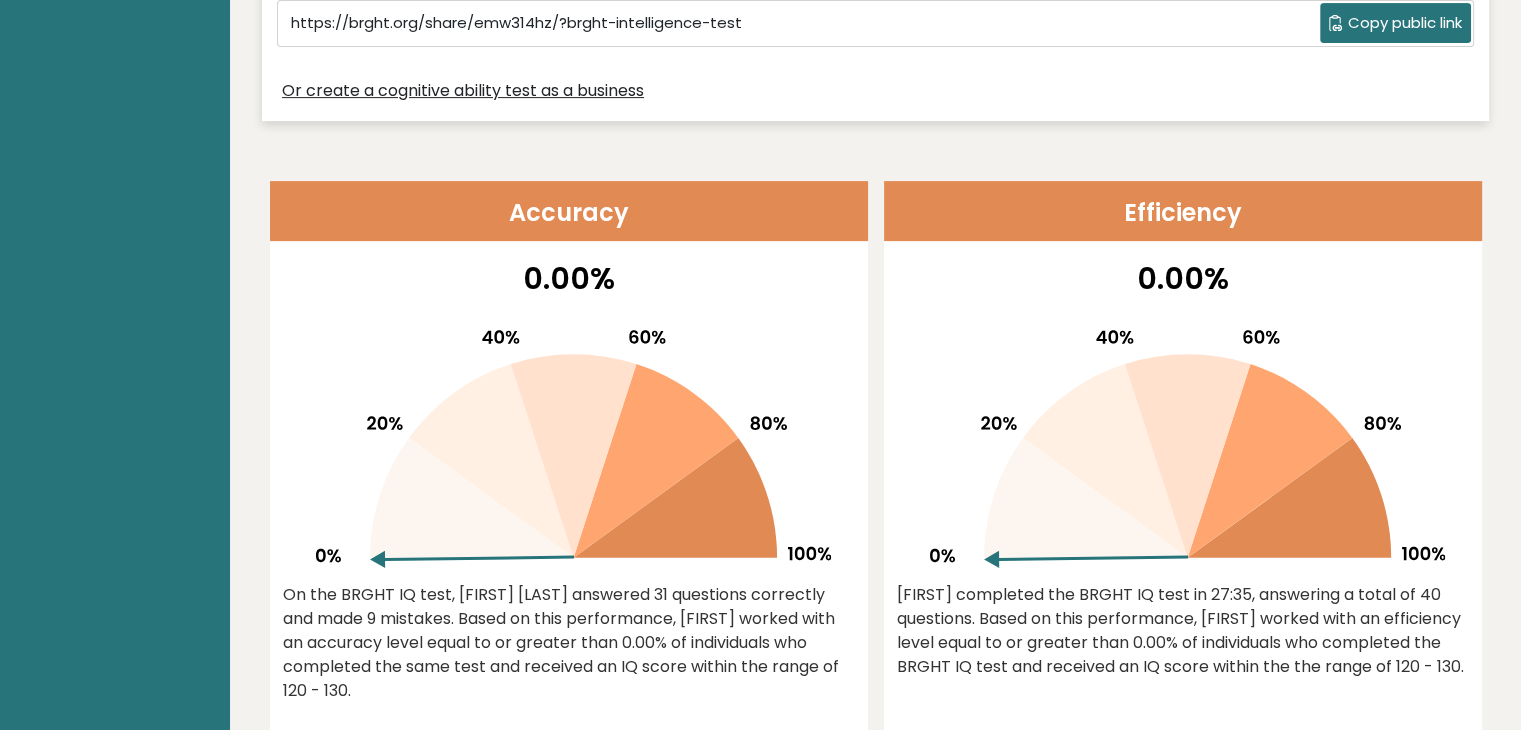 scroll, scrollTop: 700, scrollLeft: 0, axis: vertical 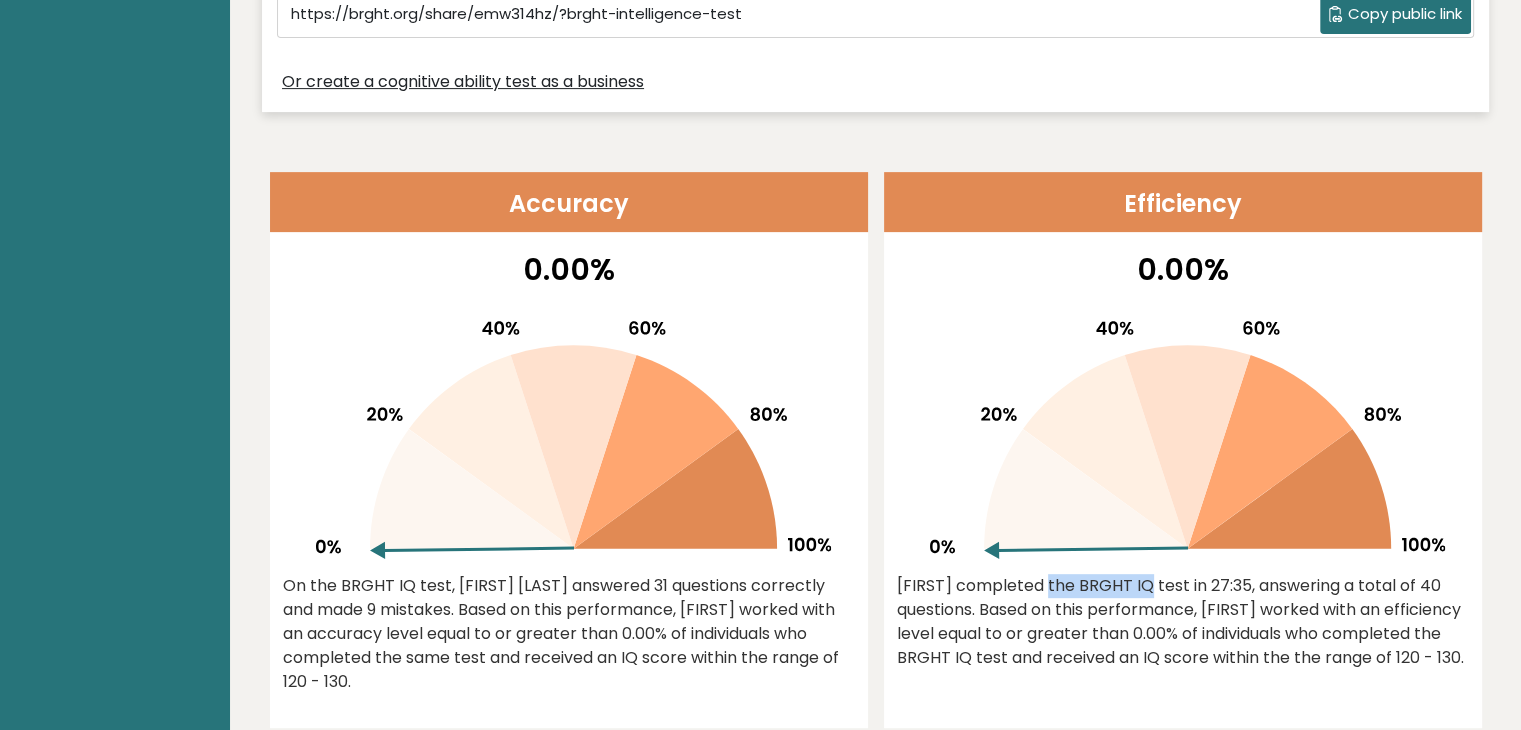 drag, startPoint x: 1003, startPoint y: 562, endPoint x: 785, endPoint y: 525, distance: 221.11761 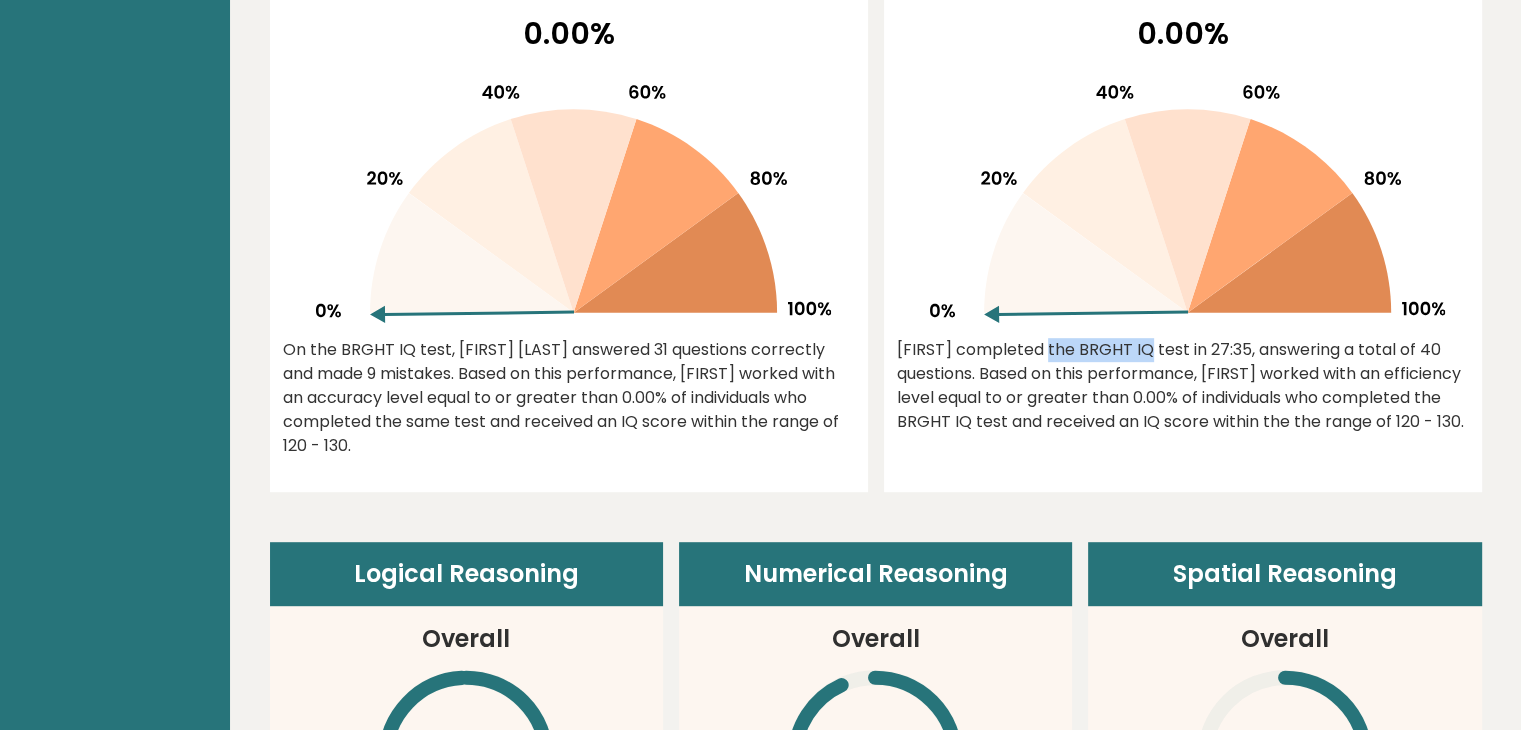 scroll, scrollTop: 1000, scrollLeft: 0, axis: vertical 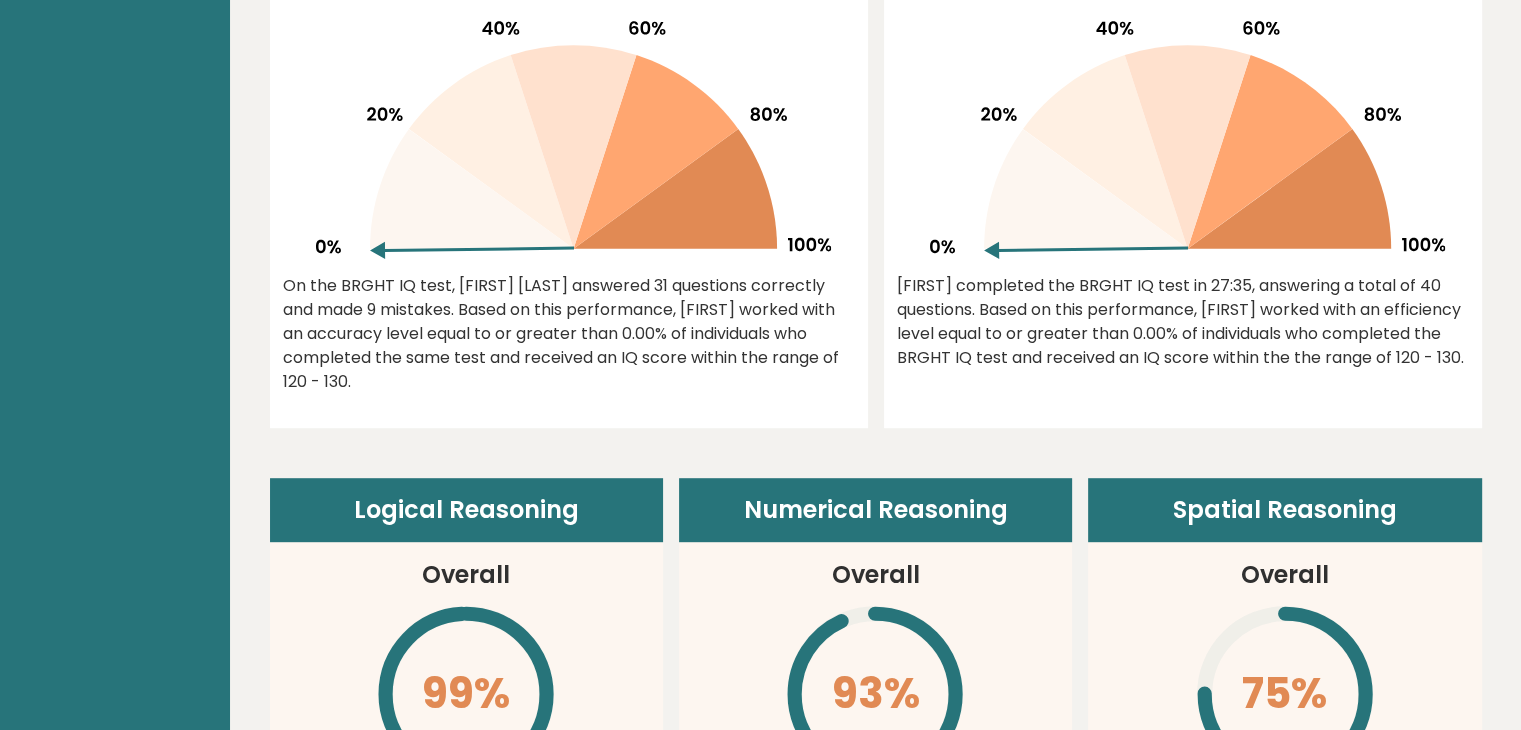 click on "On the BRGHT IQ test, [FIRST] [LAST] answered 31 questions correctly and made 9 mistakes. Based on this performance,
[FIRST] worked with an accuracy level equal to or greater than 0.00% of individuals who completed the same test and received an IQ score within the range of 120 - 130." at bounding box center (569, 334) 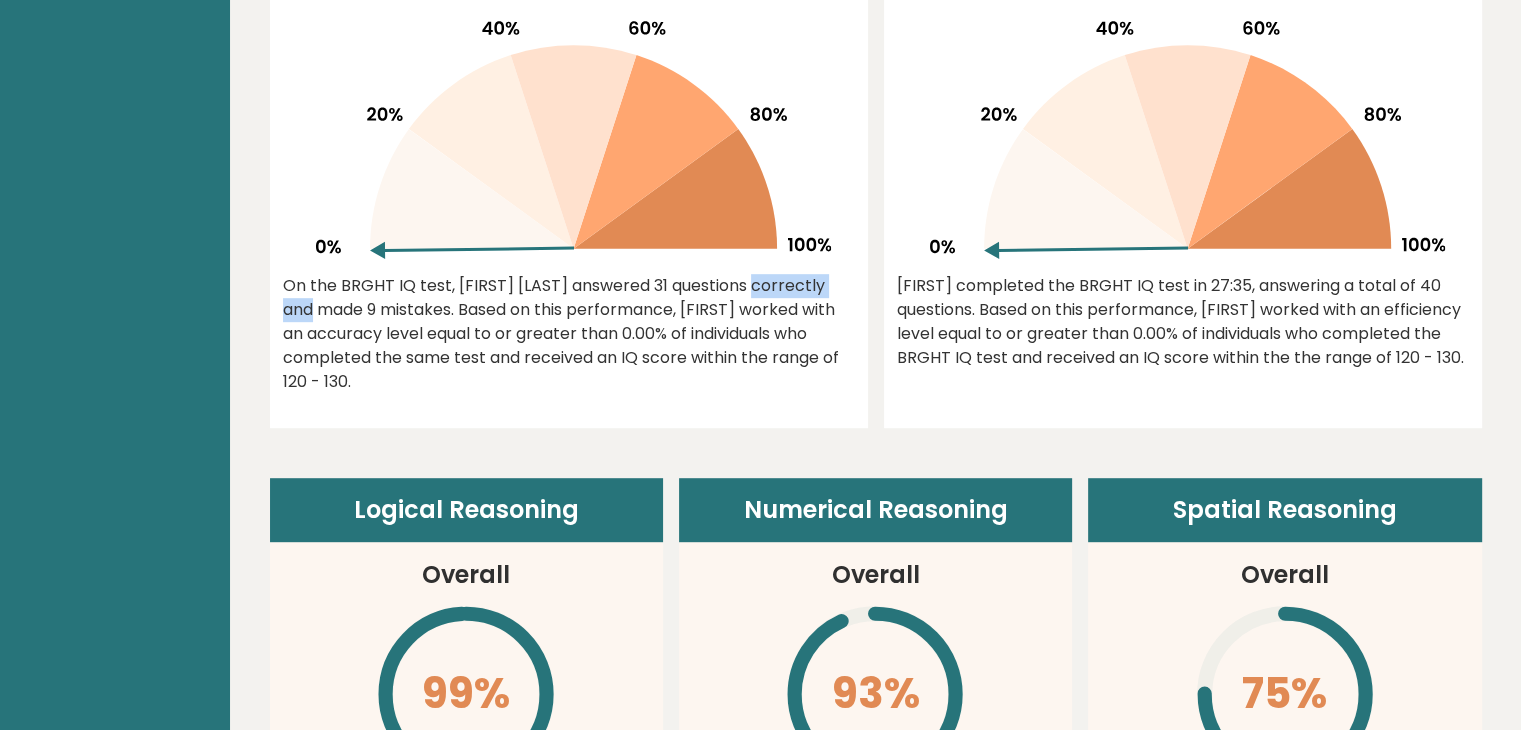 drag, startPoint x: 632, startPoint y: 285, endPoint x: 755, endPoint y: 281, distance: 123.065025 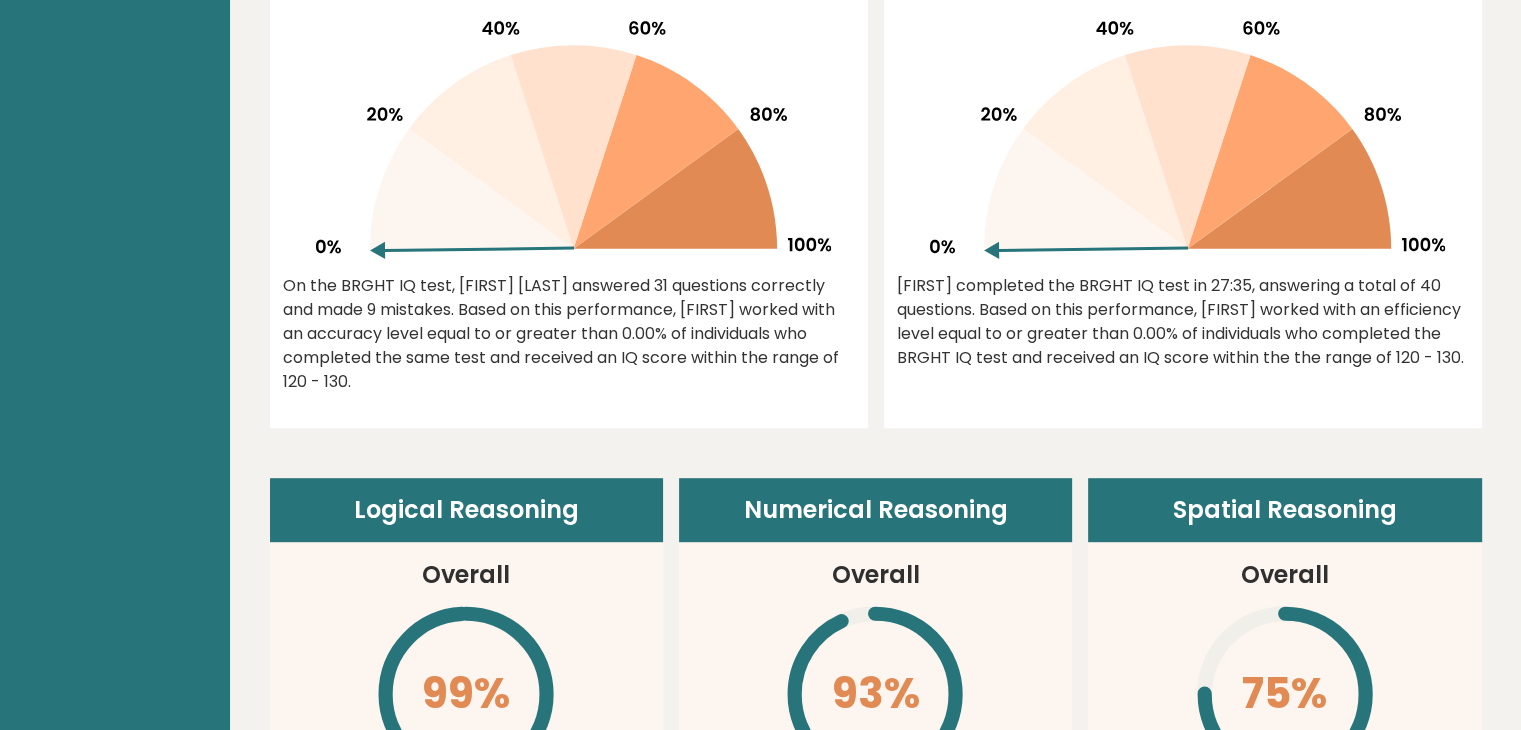click on "On the BRGHT IQ test, [FIRST] [LAST] answered 31 questions correctly and made 9 mistakes. Based on this performance,
[FIRST] worked with an accuracy level equal to or greater than 0.00% of individuals who completed the same test and received an IQ score within the range of 120 - 130." at bounding box center (569, 334) 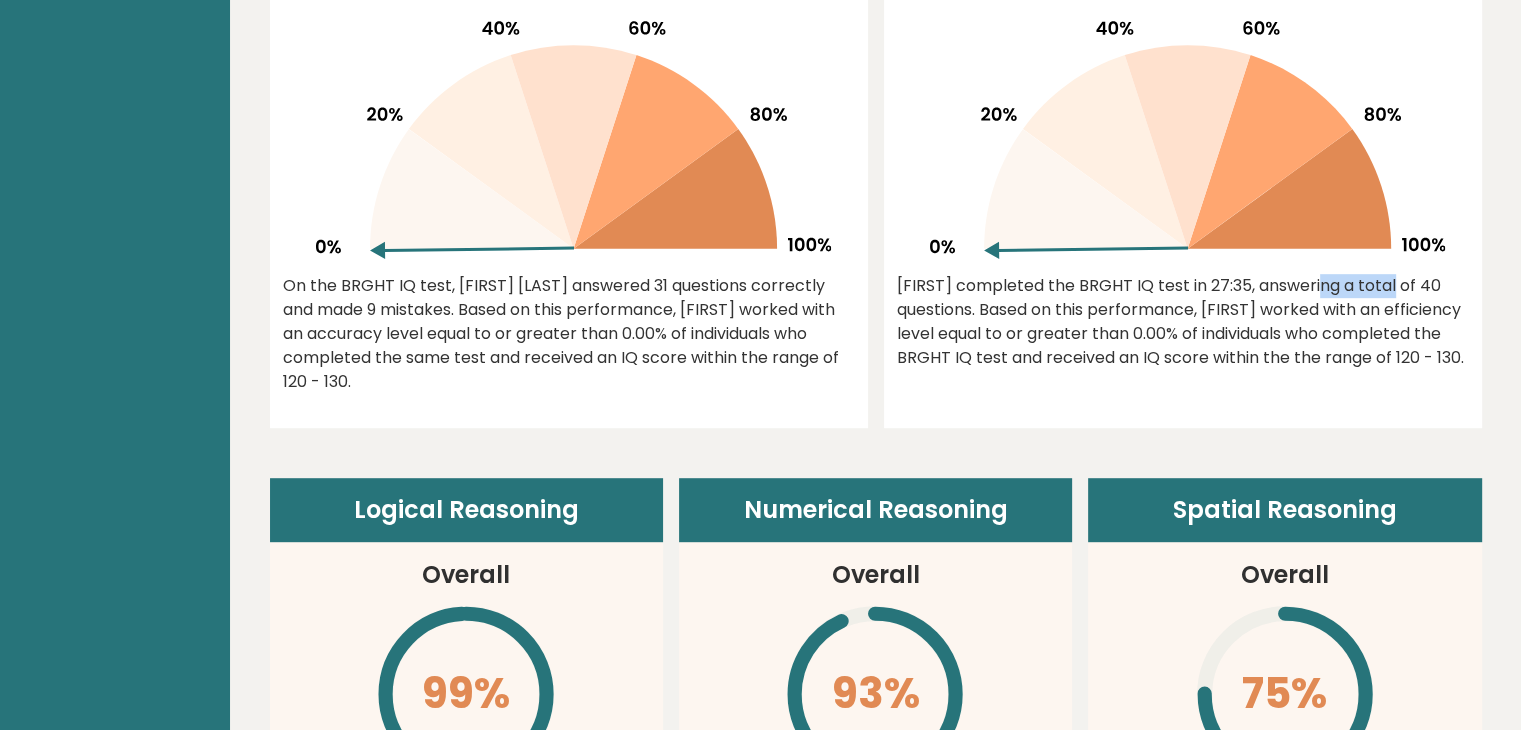 drag, startPoint x: 1184, startPoint y: 290, endPoint x: 1253, endPoint y: 290, distance: 69 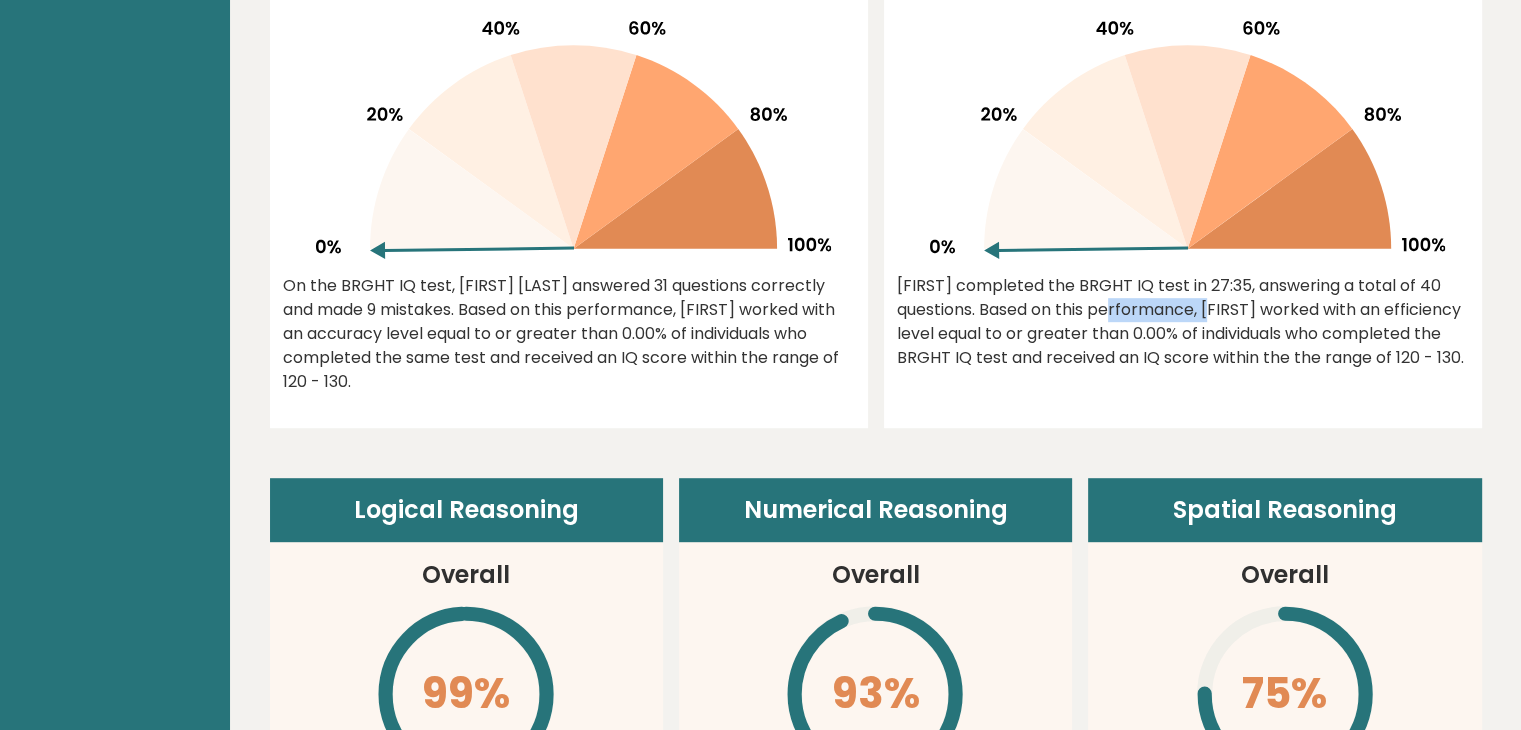 drag, startPoint x: 976, startPoint y: 317, endPoint x: 1079, endPoint y: 308, distance: 103.392456 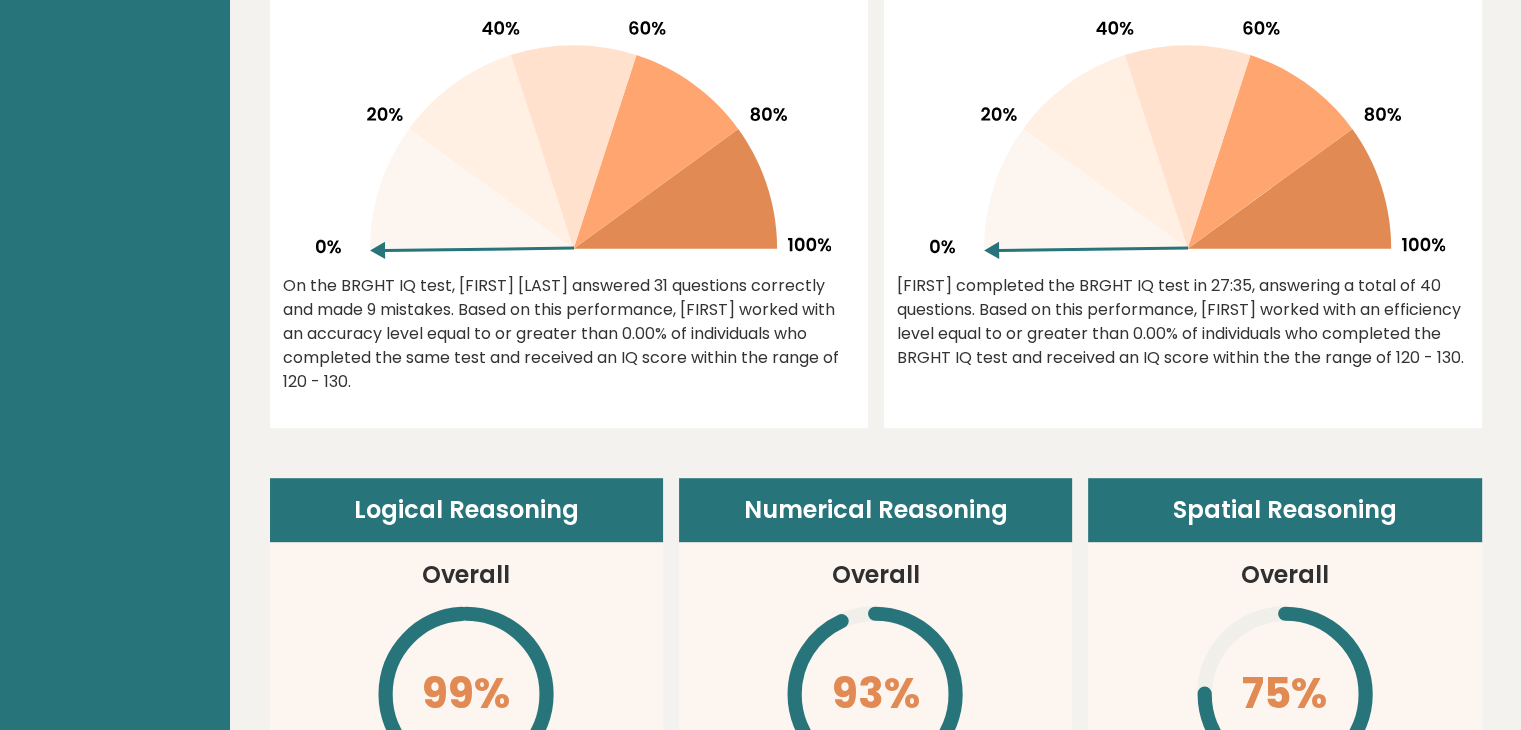 click on "Herbie completed the BRGHT IQ test in 27:35, answering a total of 40 questions. Based on this performance, herbie worked with an efficiency level equal to or greater than 0.00% of individuals who completed the BRGHT IQ test and received an IQ score within the the range of 120 - 130." at bounding box center (569, 334) 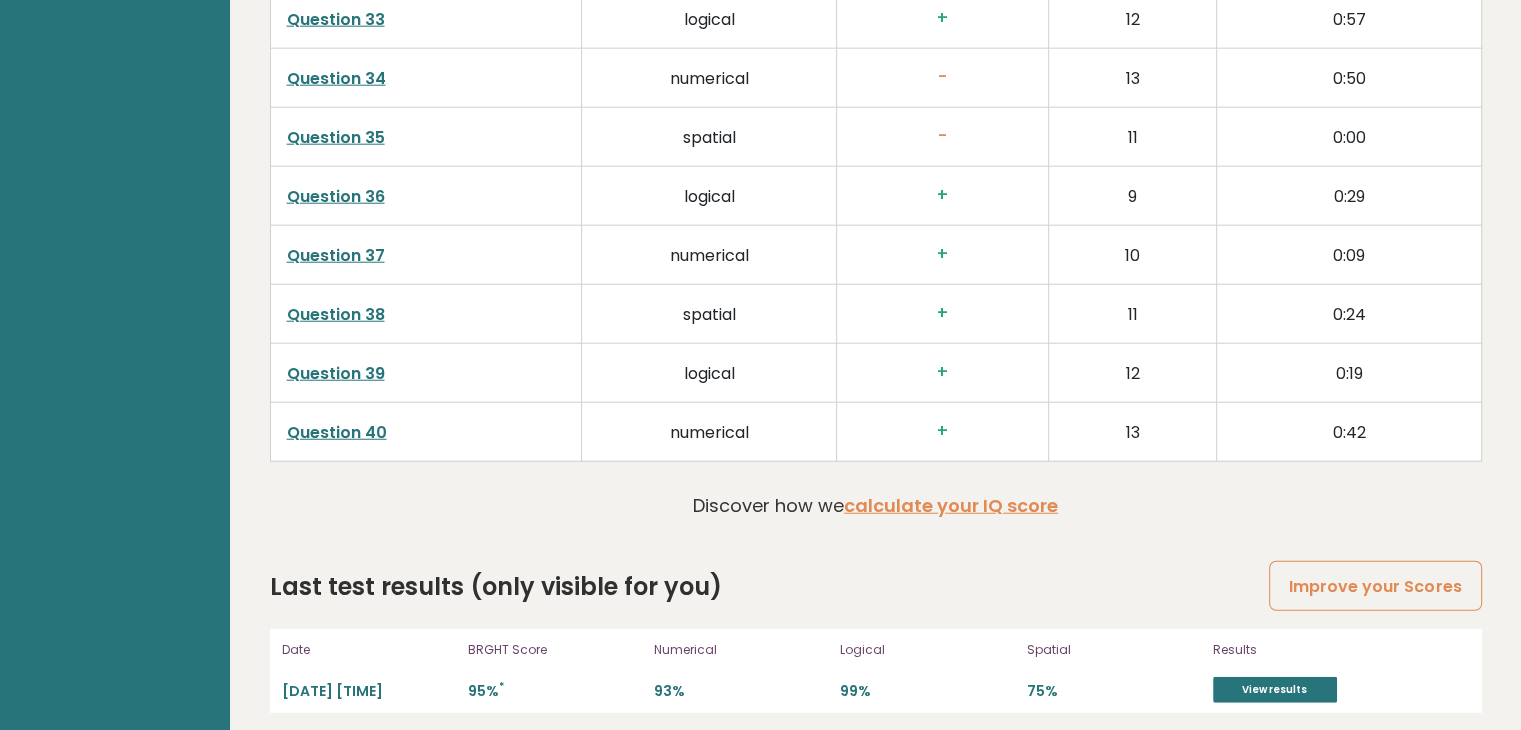 scroll, scrollTop: 5108, scrollLeft: 0, axis: vertical 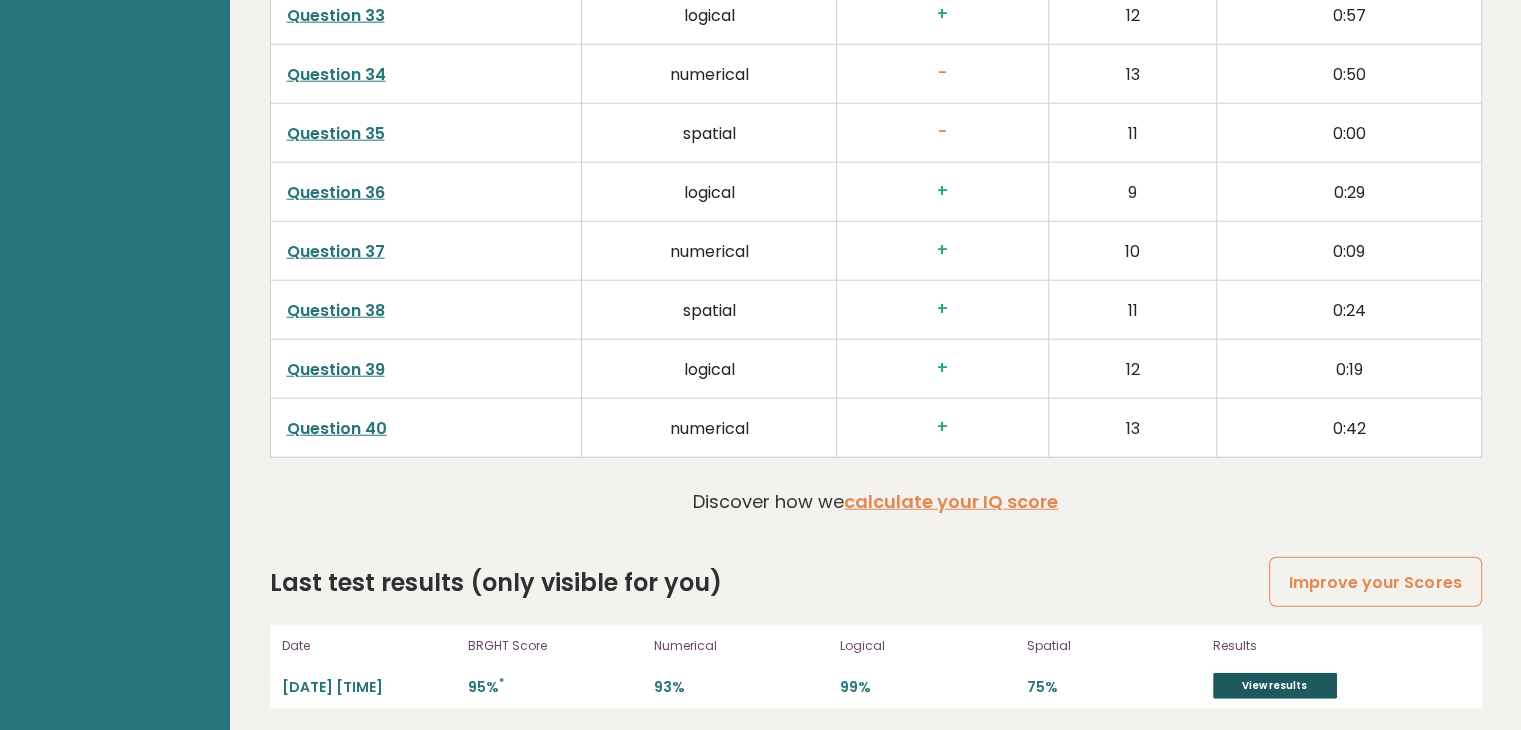 click on "View results" at bounding box center [1275, 686] 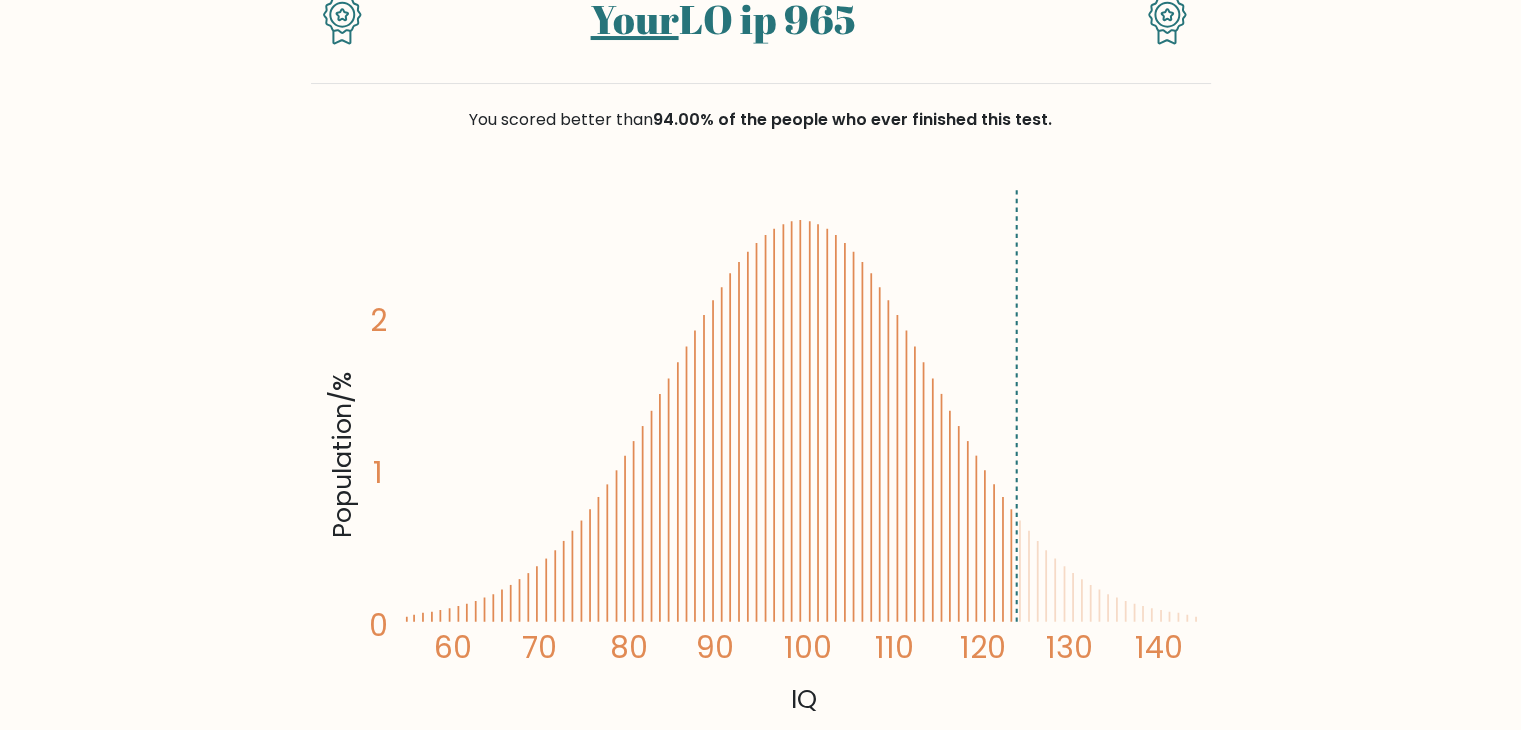 scroll, scrollTop: 300, scrollLeft: 0, axis: vertical 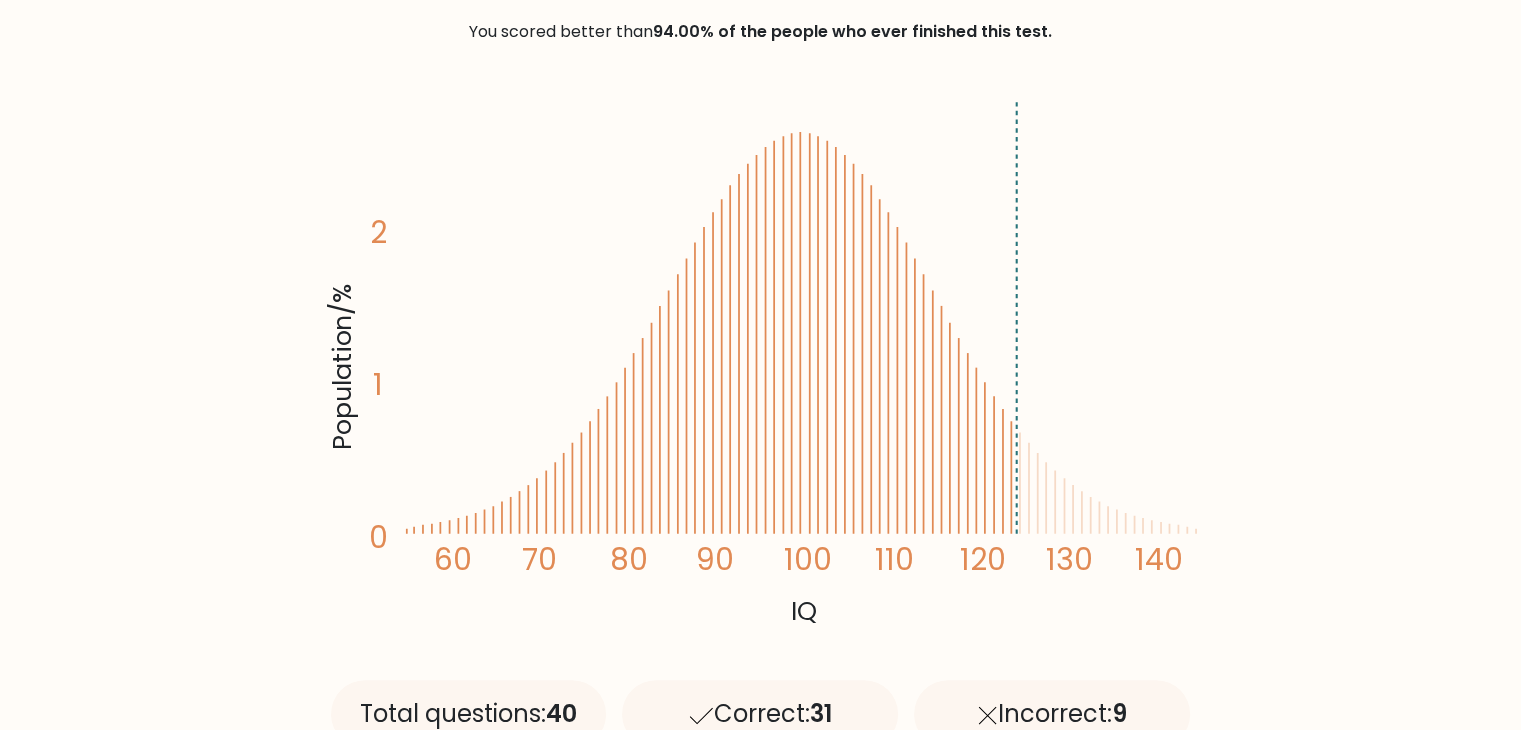 drag, startPoint x: 1017, startPoint y: 482, endPoint x: 1092, endPoint y: 520, distance: 84.07735 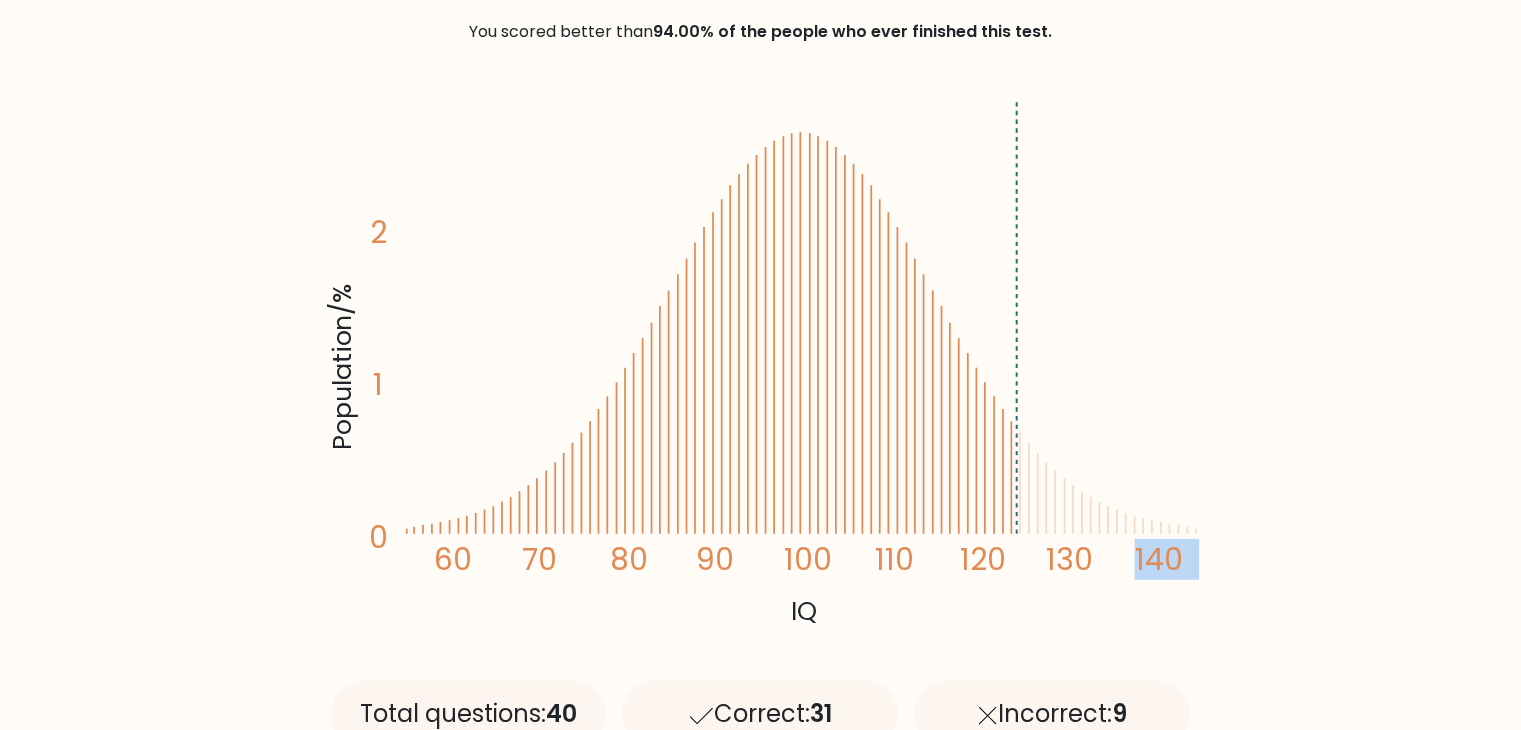 click on "140" at bounding box center (342, 367) 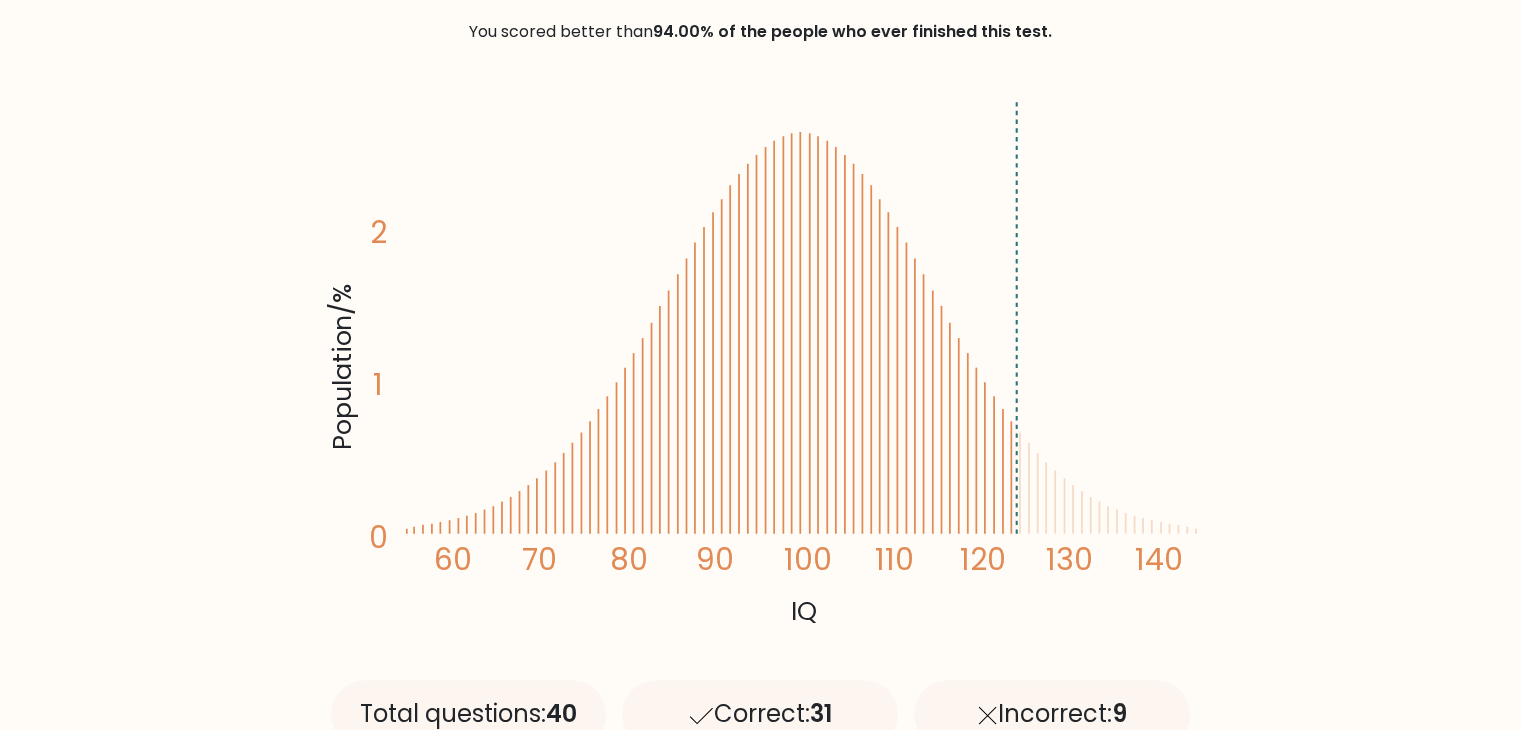 click on "Population/%
IQ
0
1
2
60
70
80
90
100
110
120
130
140" at bounding box center [761, 362] 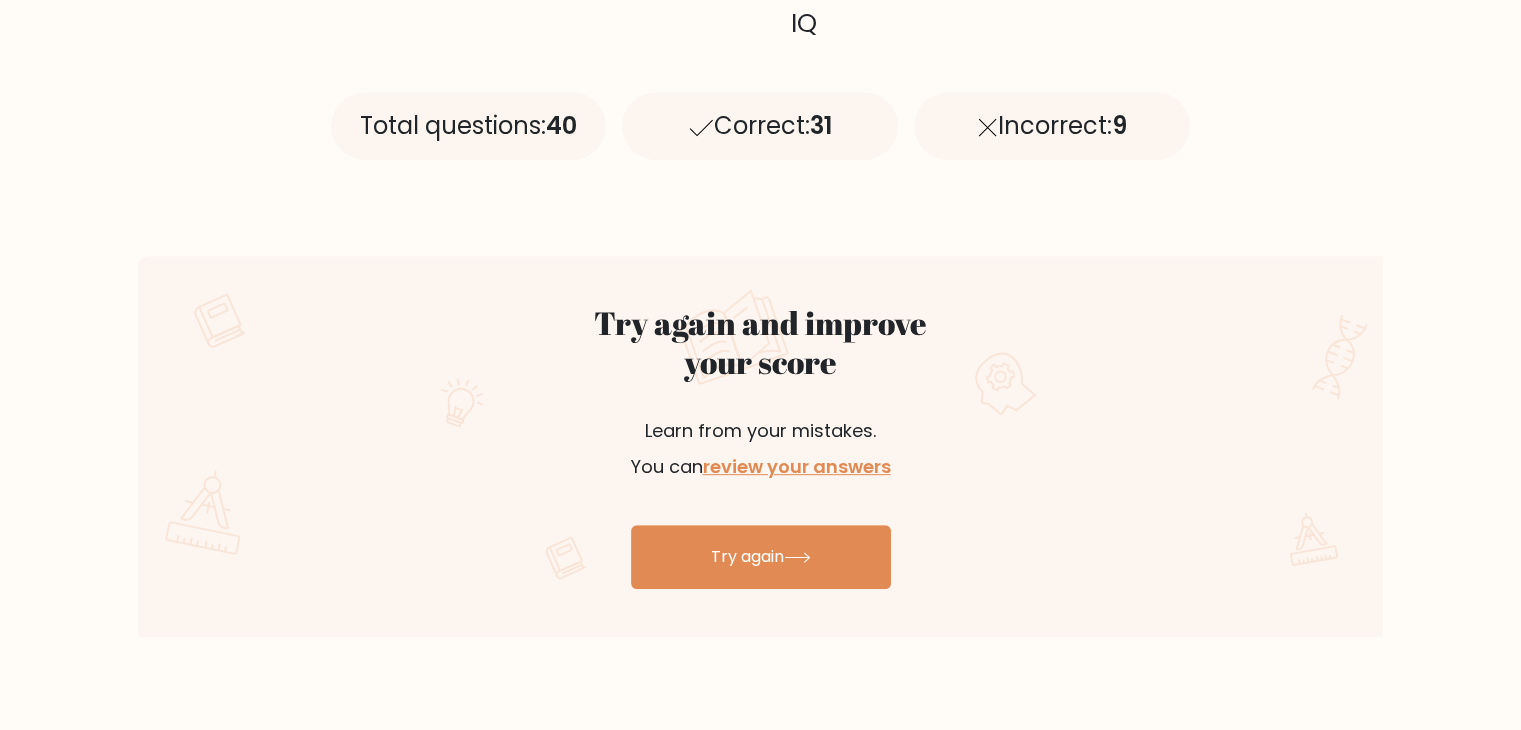 scroll, scrollTop: 900, scrollLeft: 0, axis: vertical 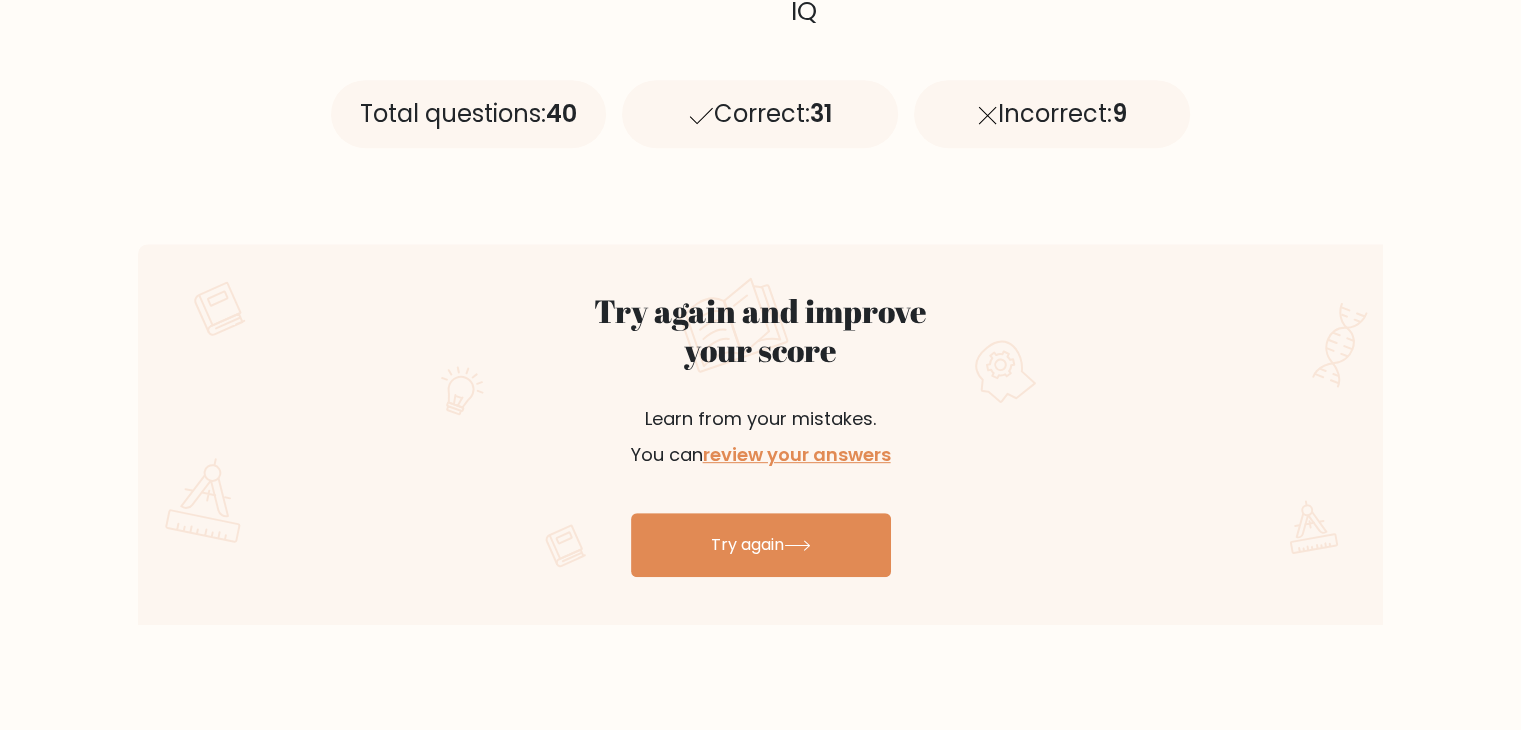 click on "Lore  IP do 683
Sit ametco adipis elit  78.03% se
doe tempor inc utla etdolore magn aliq.
Enimadmini/%
VE
1
3
2
20
76
93
76
762
553
128" at bounding box center (760, 2171) 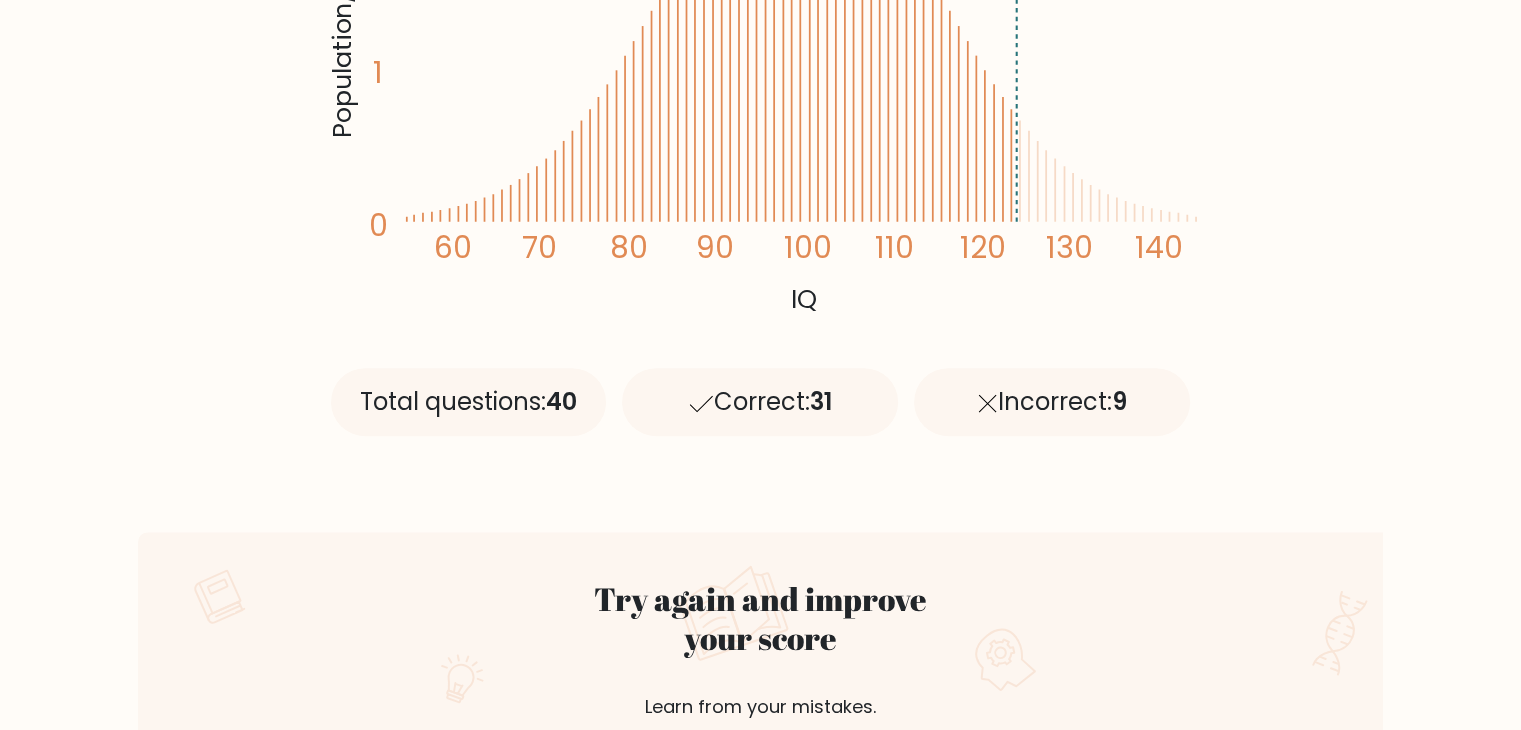 scroll, scrollTop: 400, scrollLeft: 0, axis: vertical 